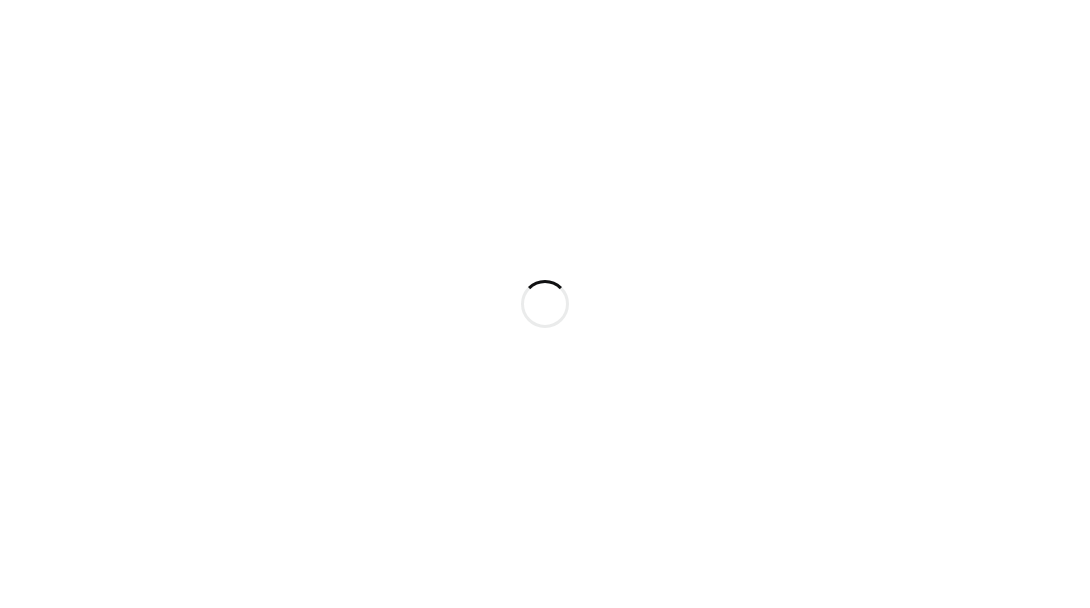 scroll, scrollTop: 0, scrollLeft: 0, axis: both 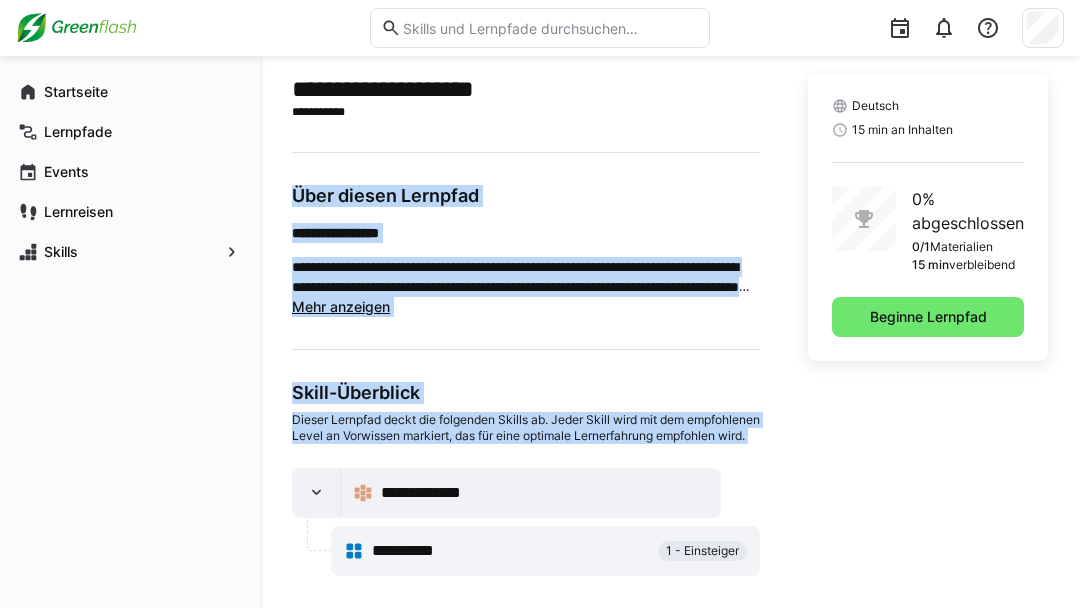 drag, startPoint x: 488, startPoint y: 607, endPoint x: 480, endPoint y: 812, distance: 205.15604 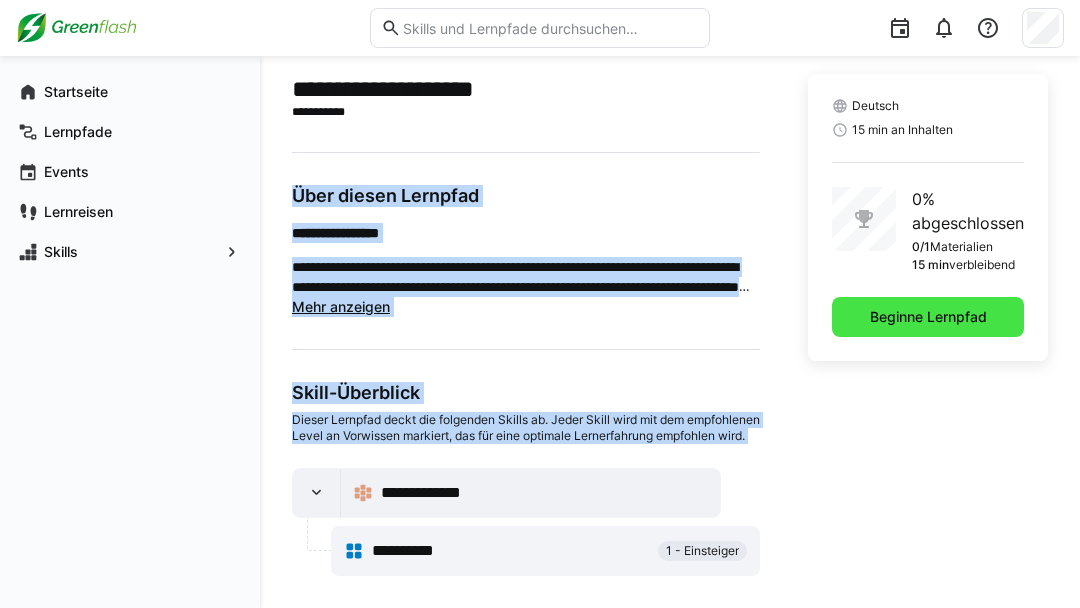 click on "Beginne Lernpfad" 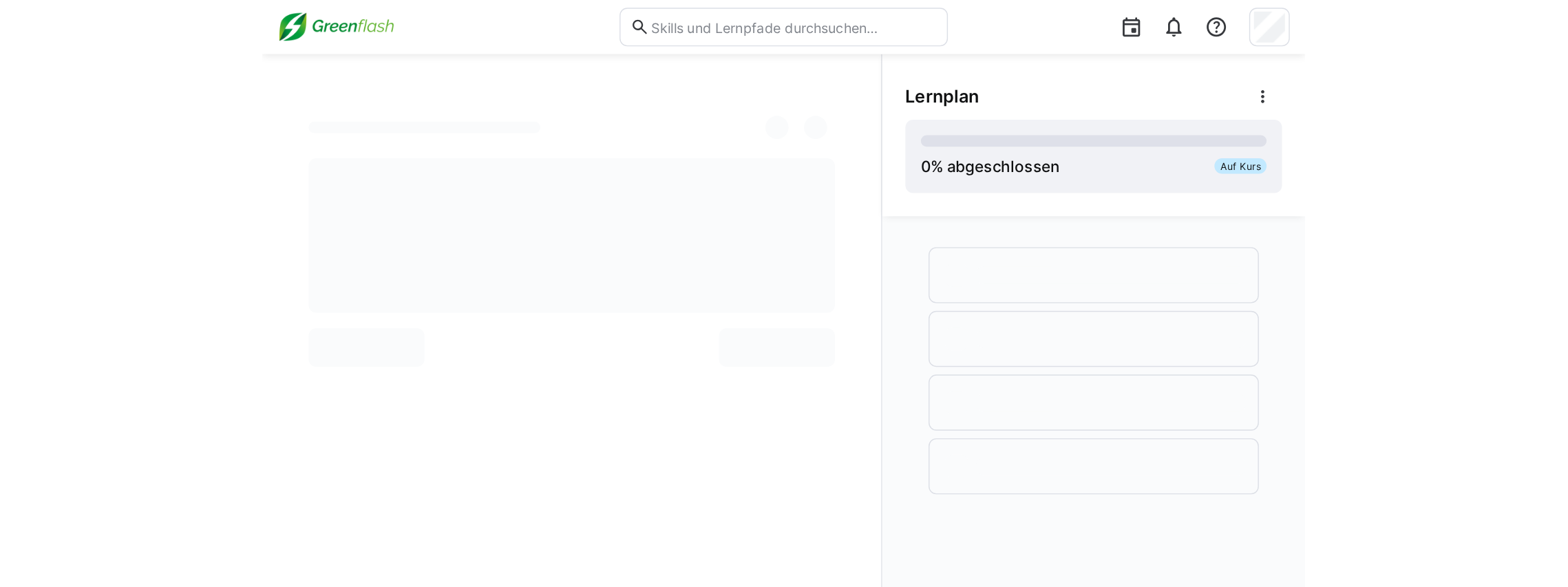 scroll, scrollTop: 0, scrollLeft: 0, axis: both 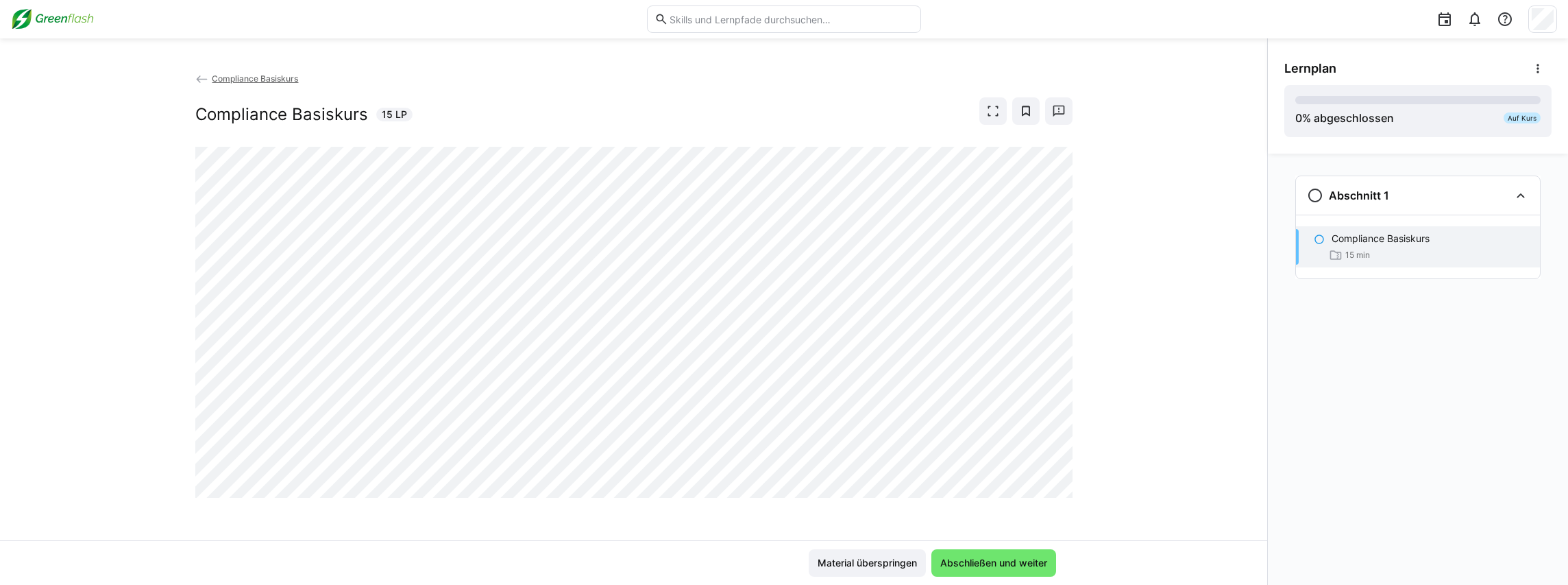 click on "Compliance Basiskurs Compliance Basiskurs 15 LP" 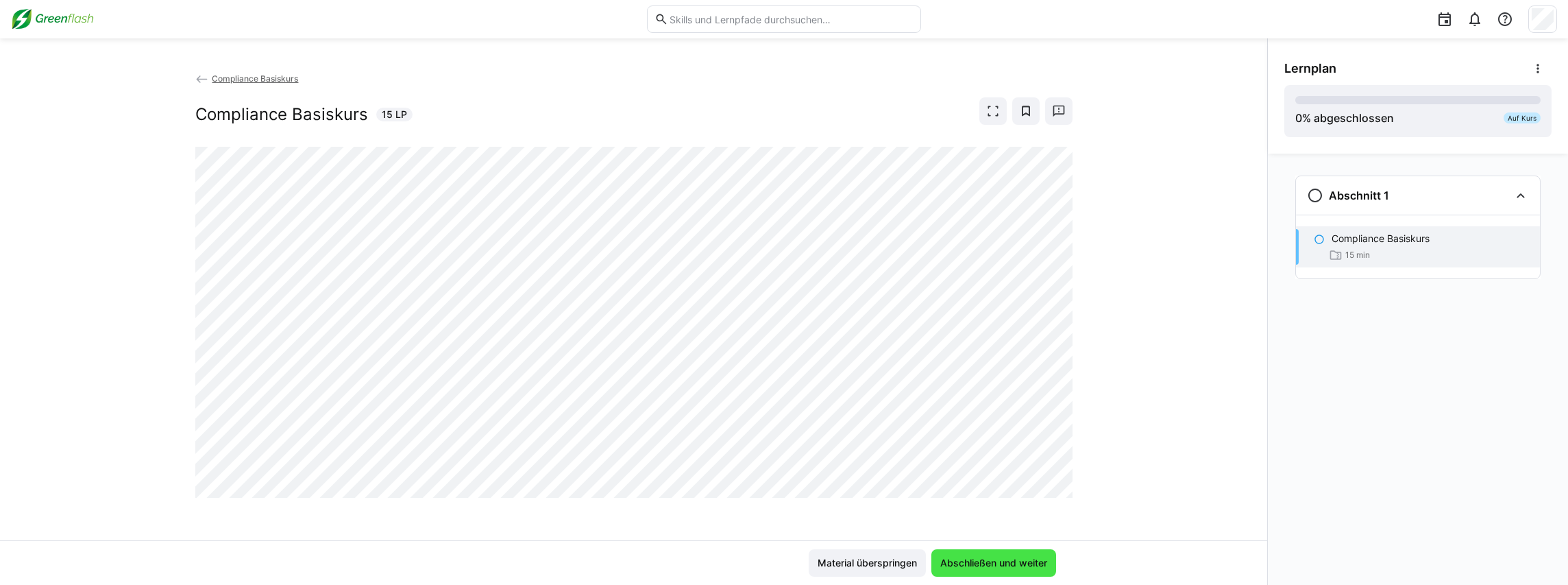click on "Abschließen und weiter" 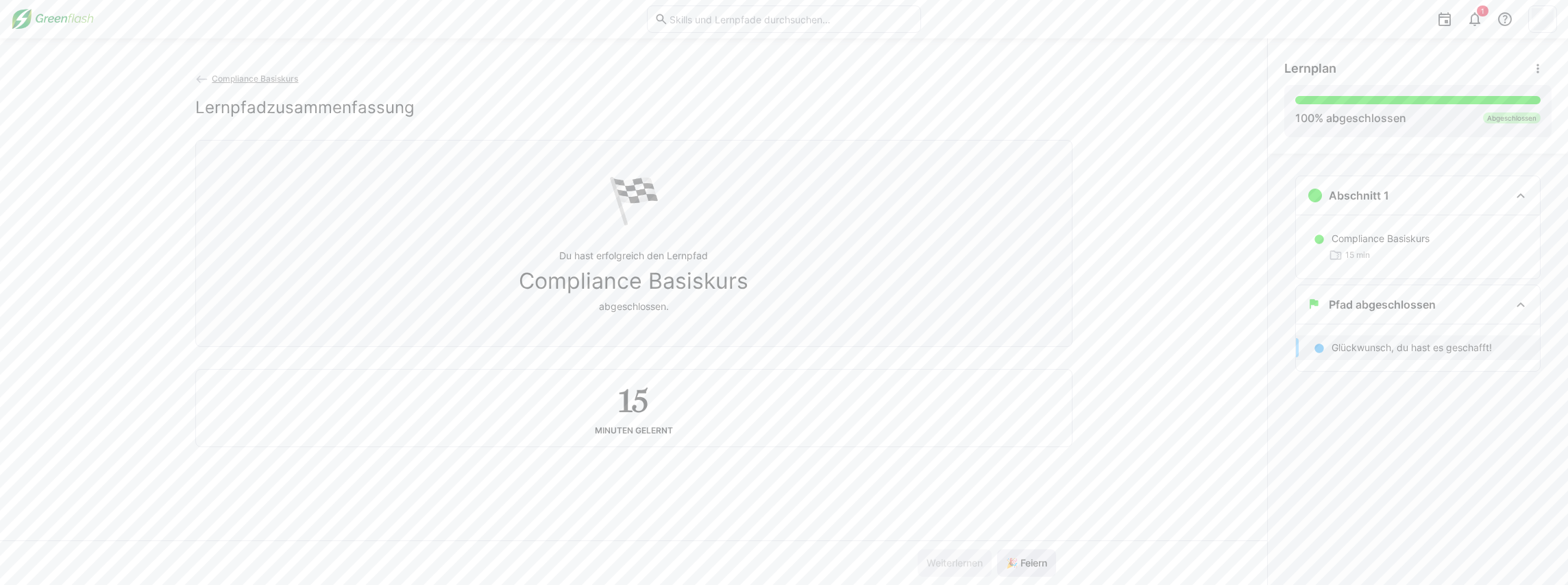 click on "🎉 Feiern" 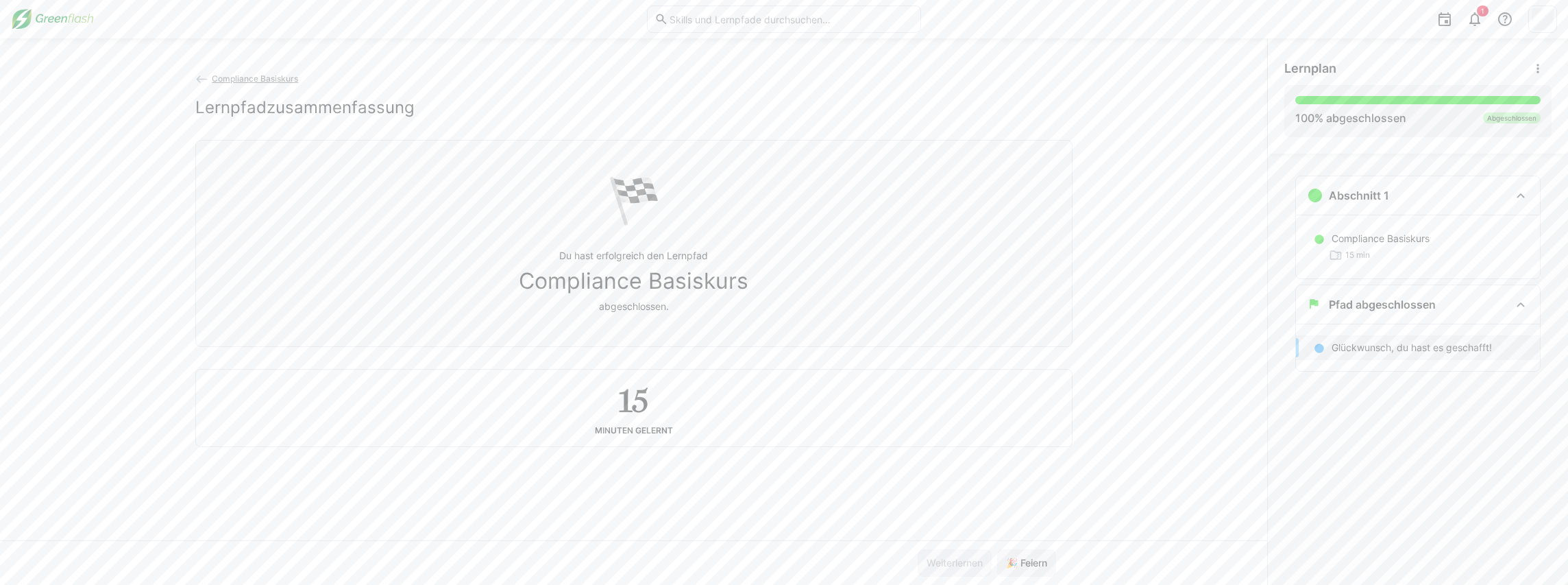 click on "Compliance Basiskurs" 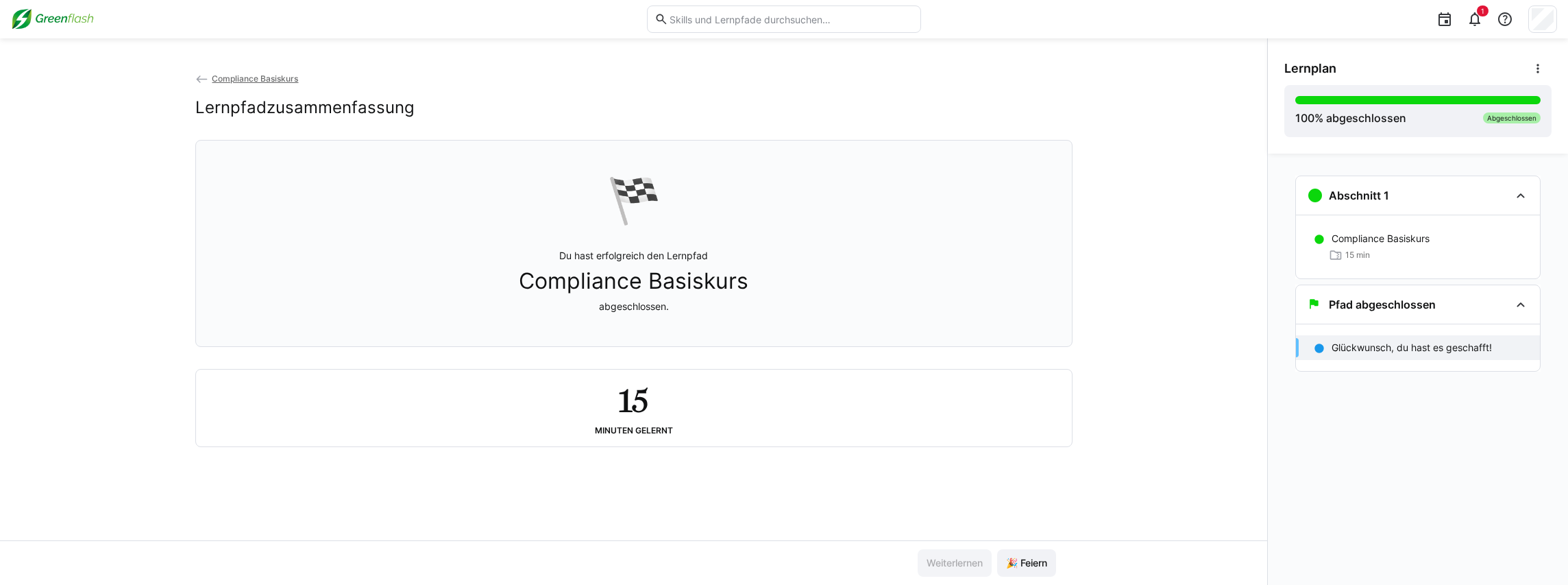 click on "Compliance Basiskurs" 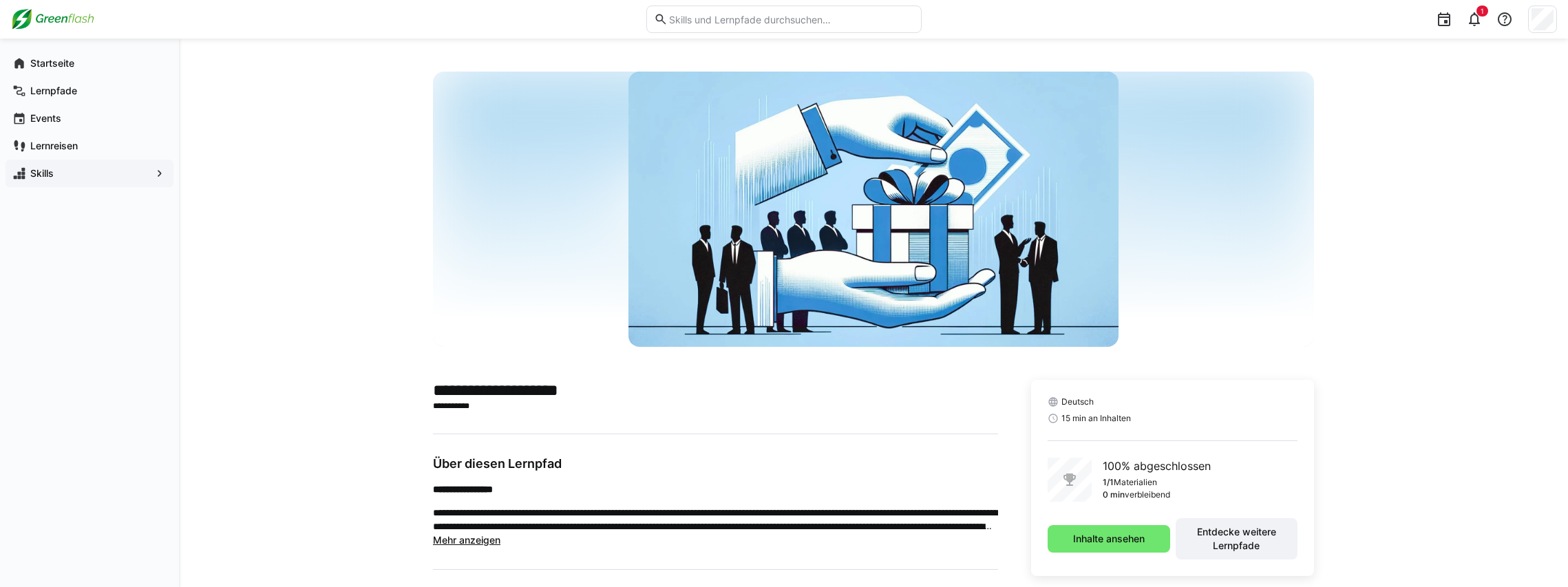 click on "Skills" 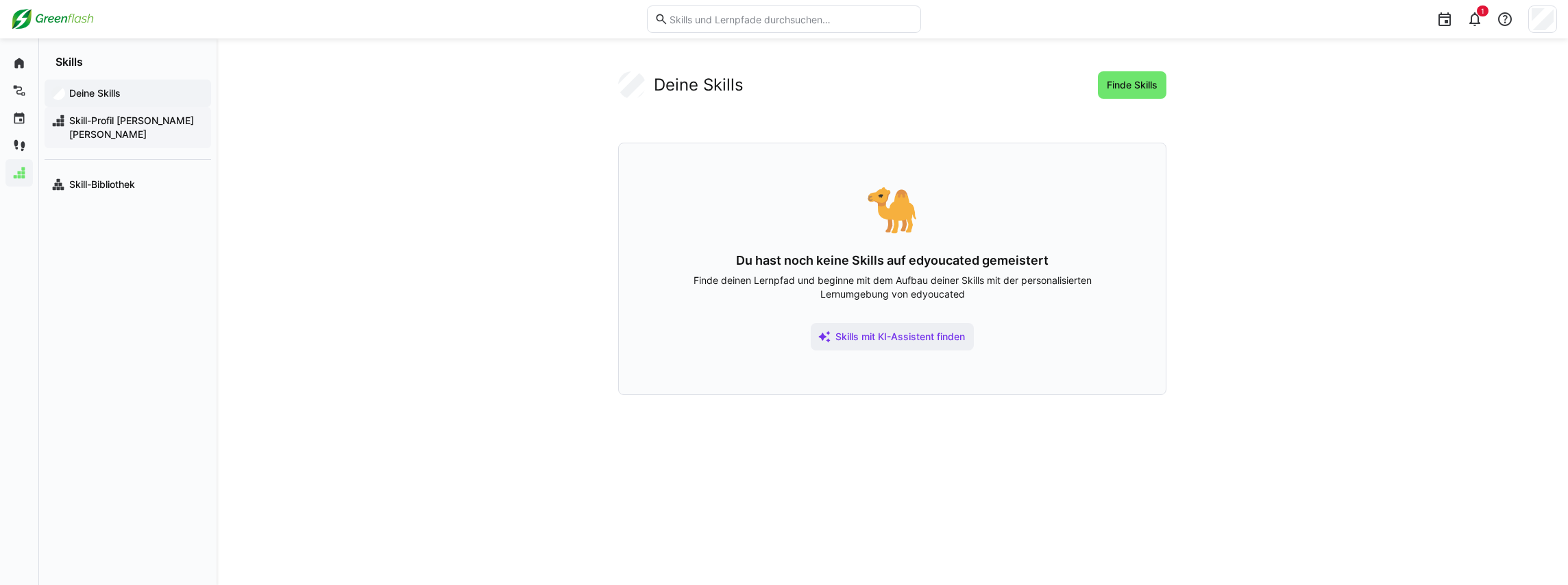 click on "Skill-Profil [PERSON_NAME] [PERSON_NAME]" 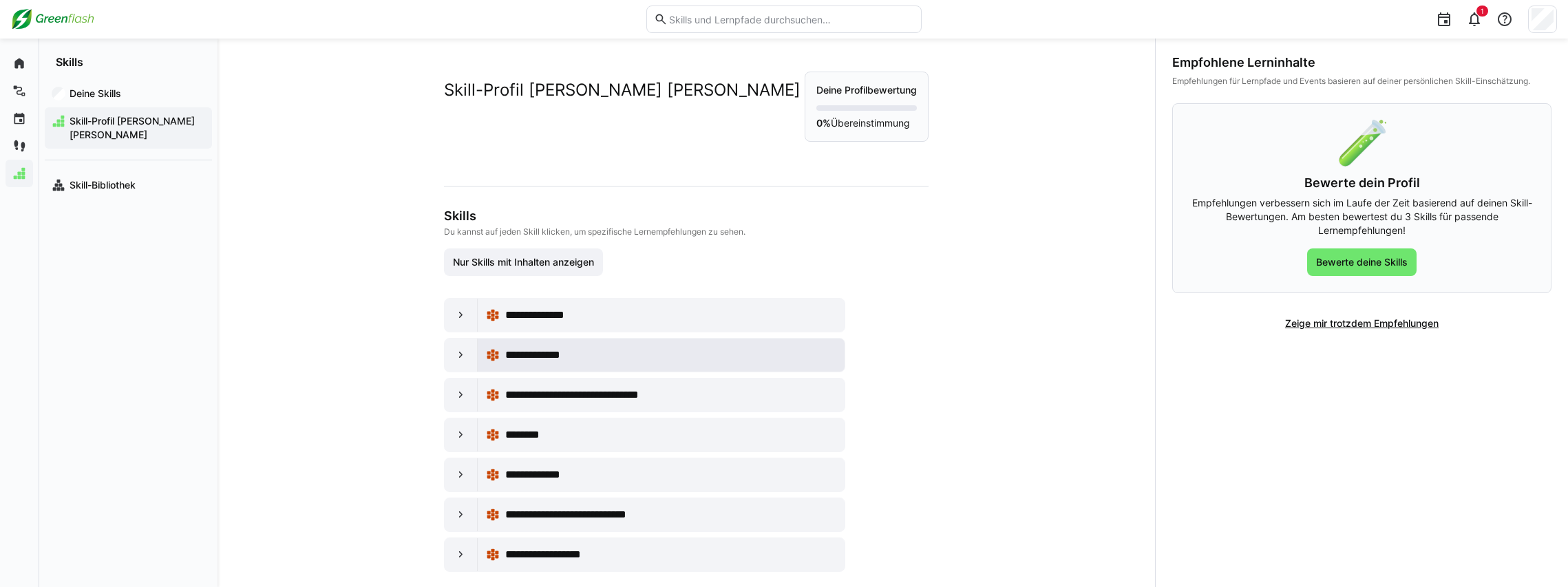 scroll, scrollTop: 13, scrollLeft: 0, axis: vertical 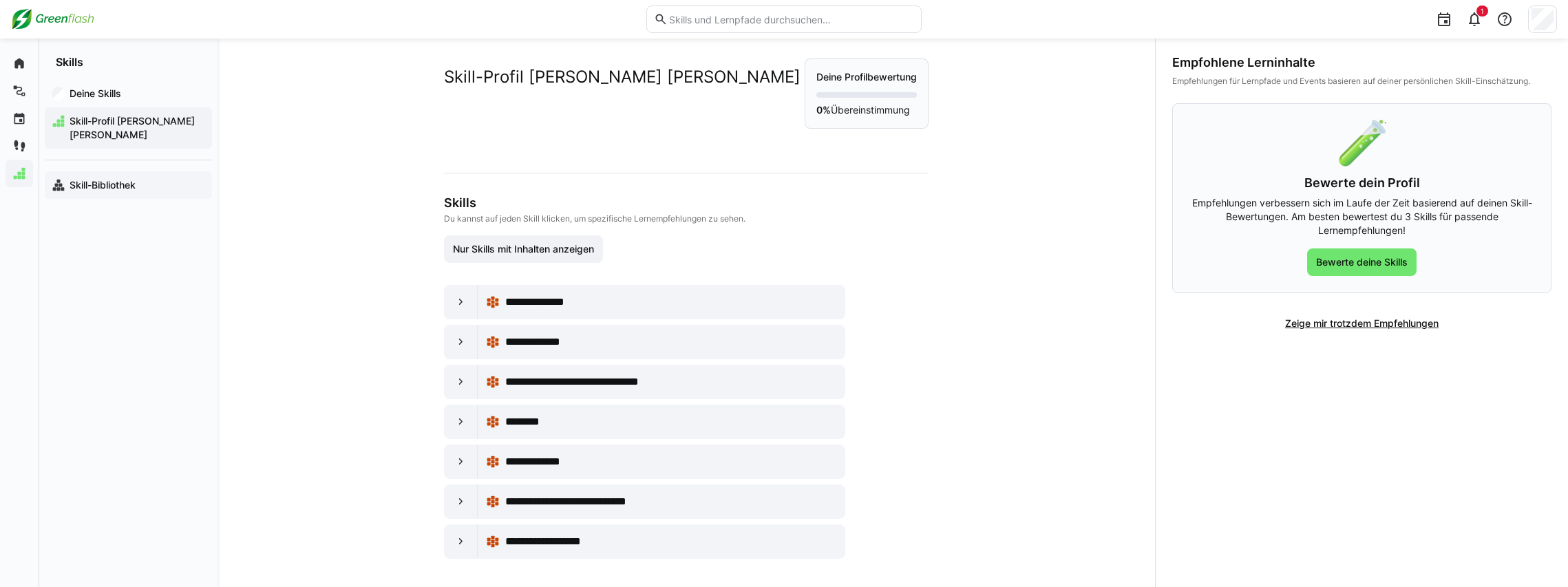 click on "Skill-Bibliothek" 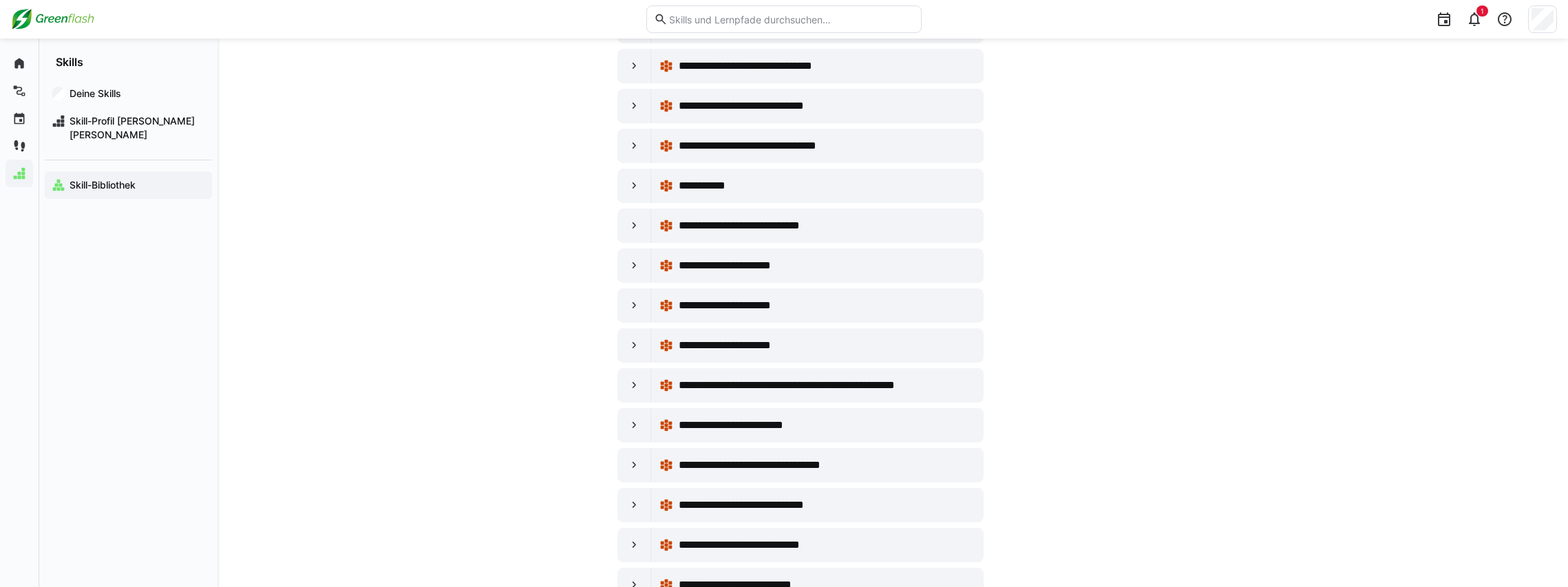 scroll, scrollTop: 229, scrollLeft: 0, axis: vertical 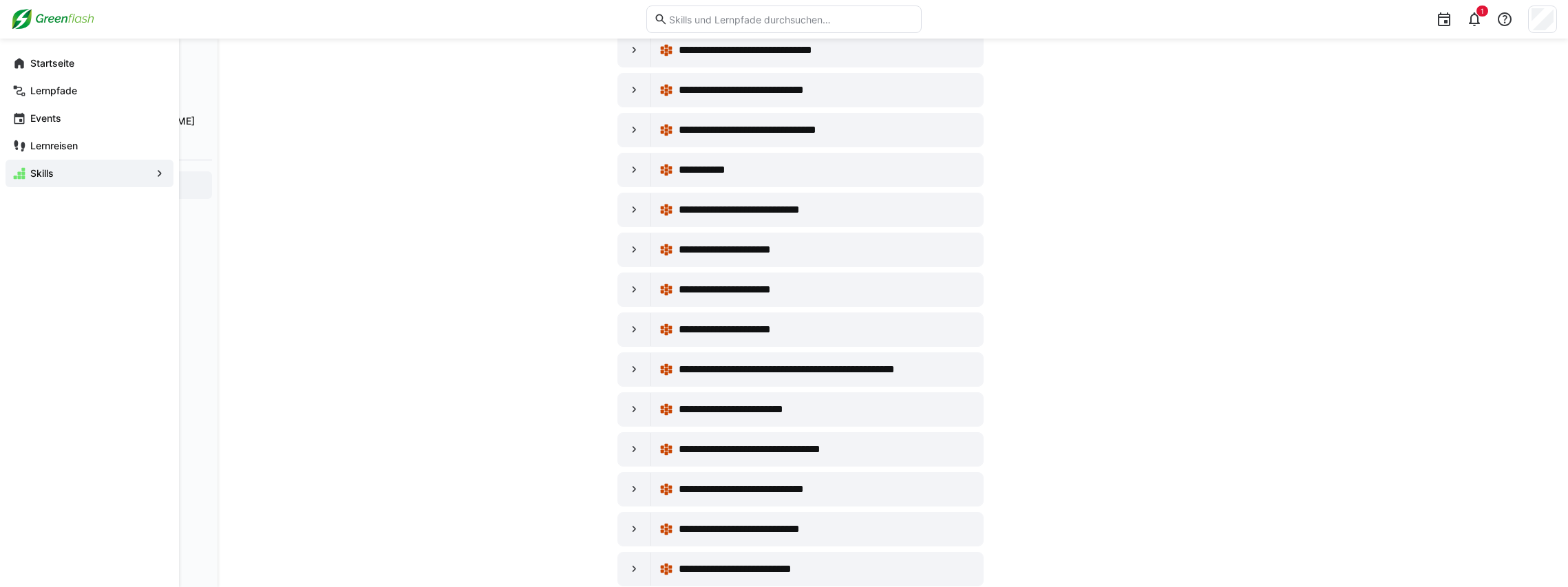 click on "Skills" 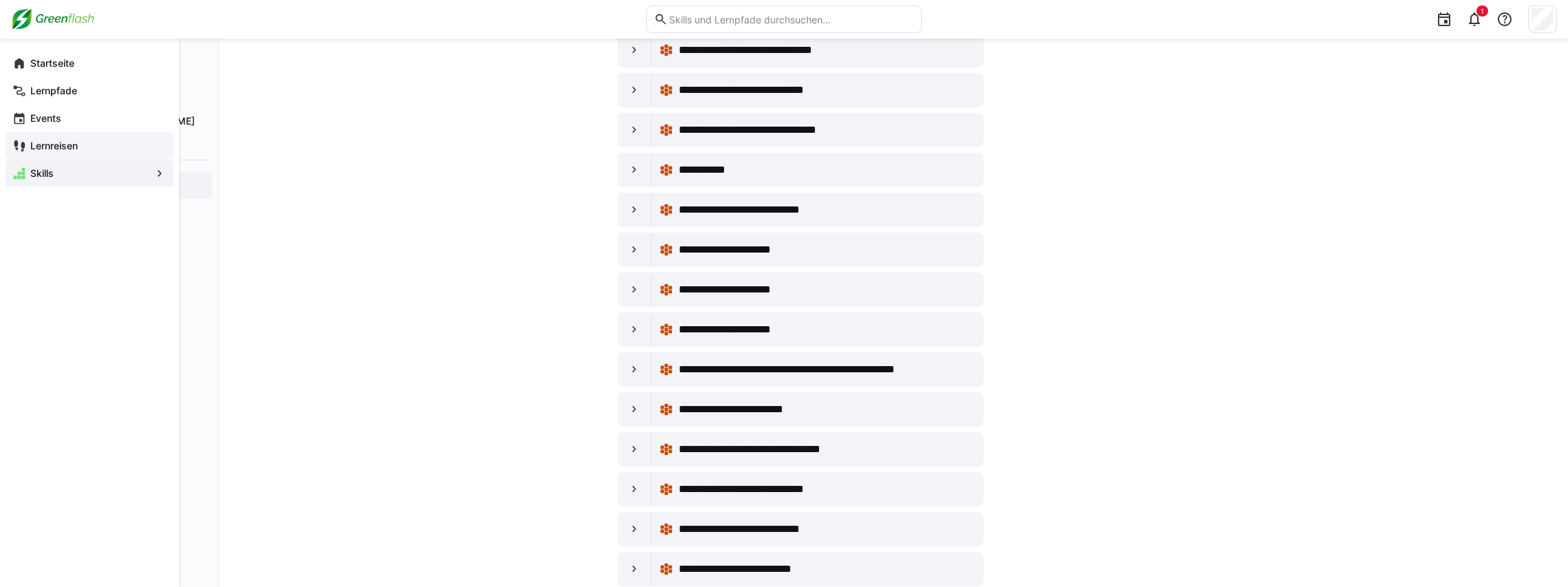 scroll, scrollTop: 0, scrollLeft: 0, axis: both 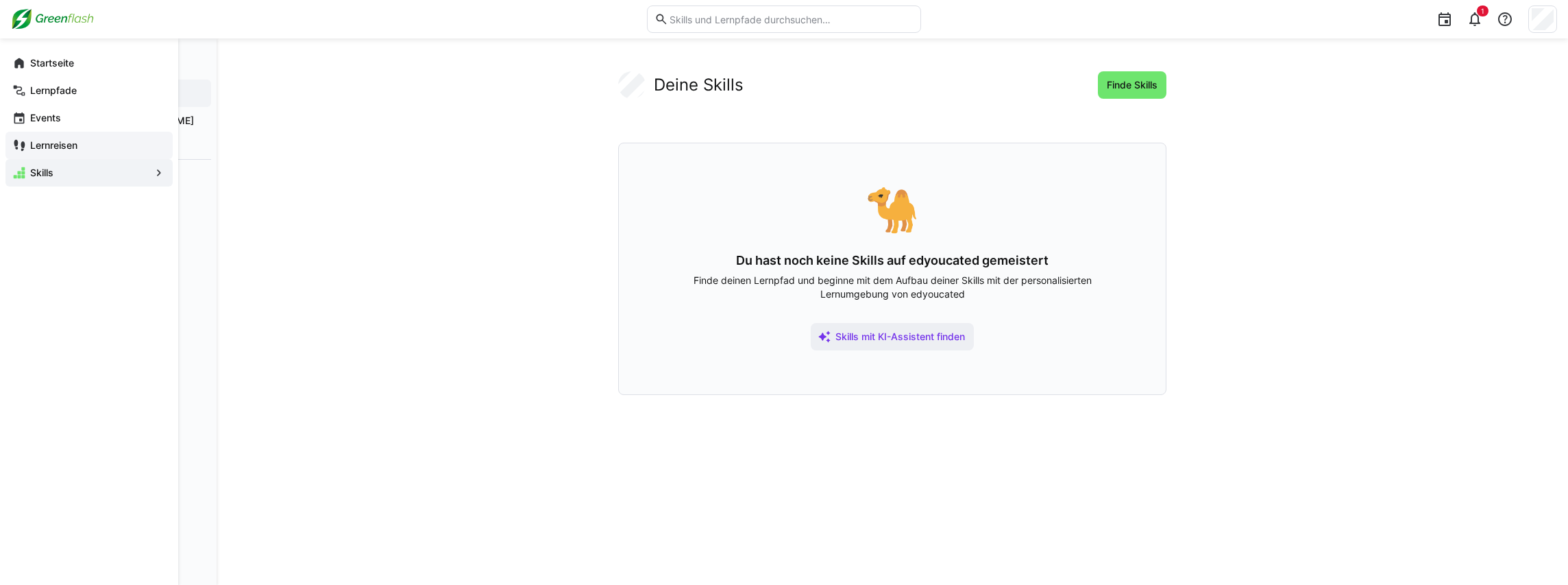 click on "Lernreisen" 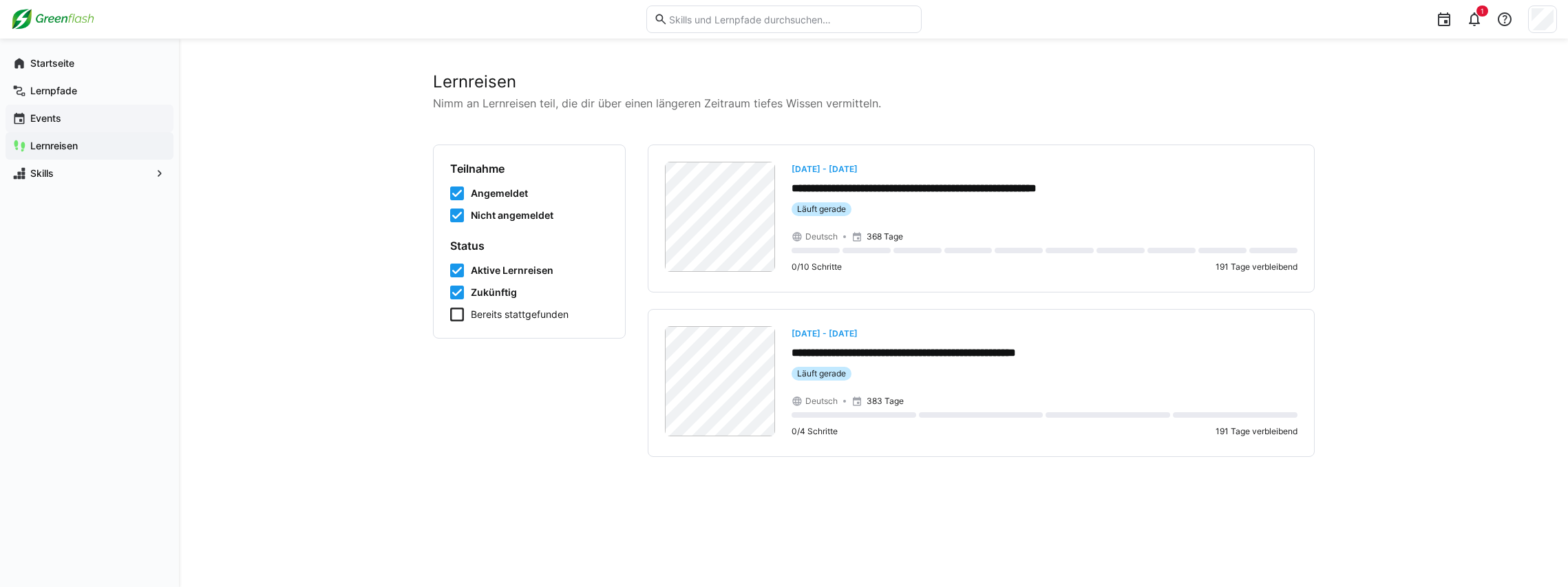 click on "Events" 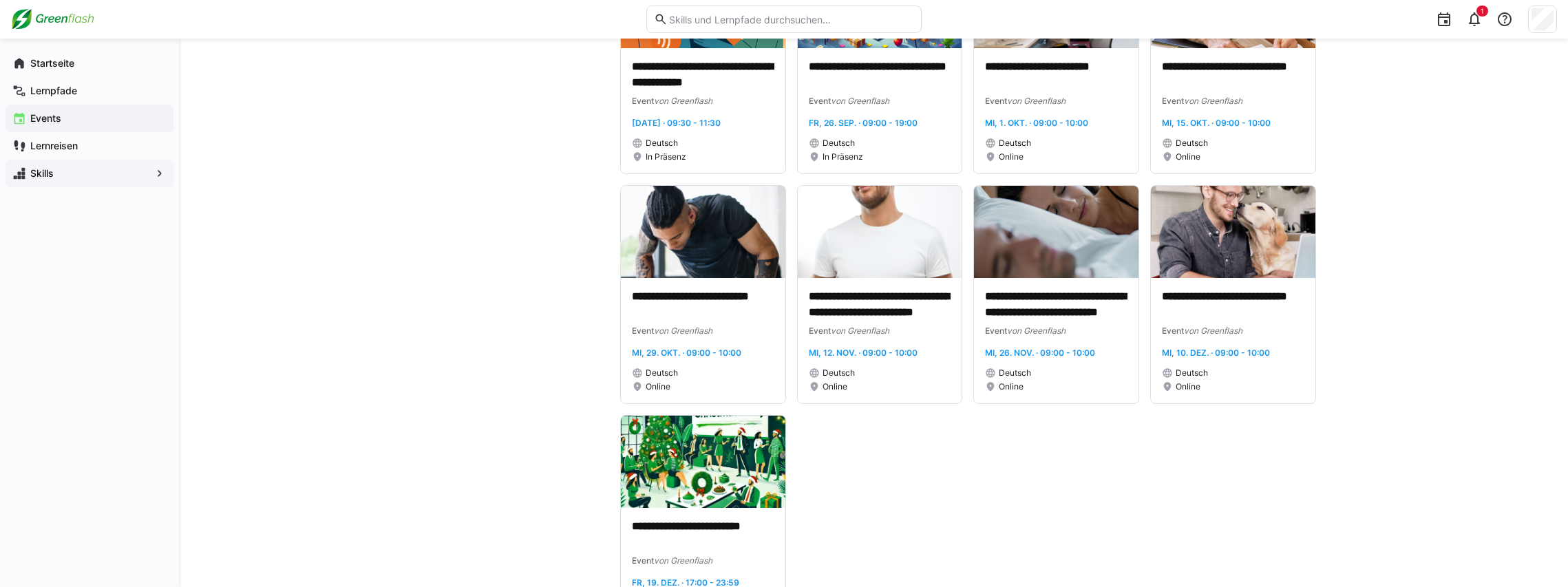 scroll, scrollTop: 515, scrollLeft: 0, axis: vertical 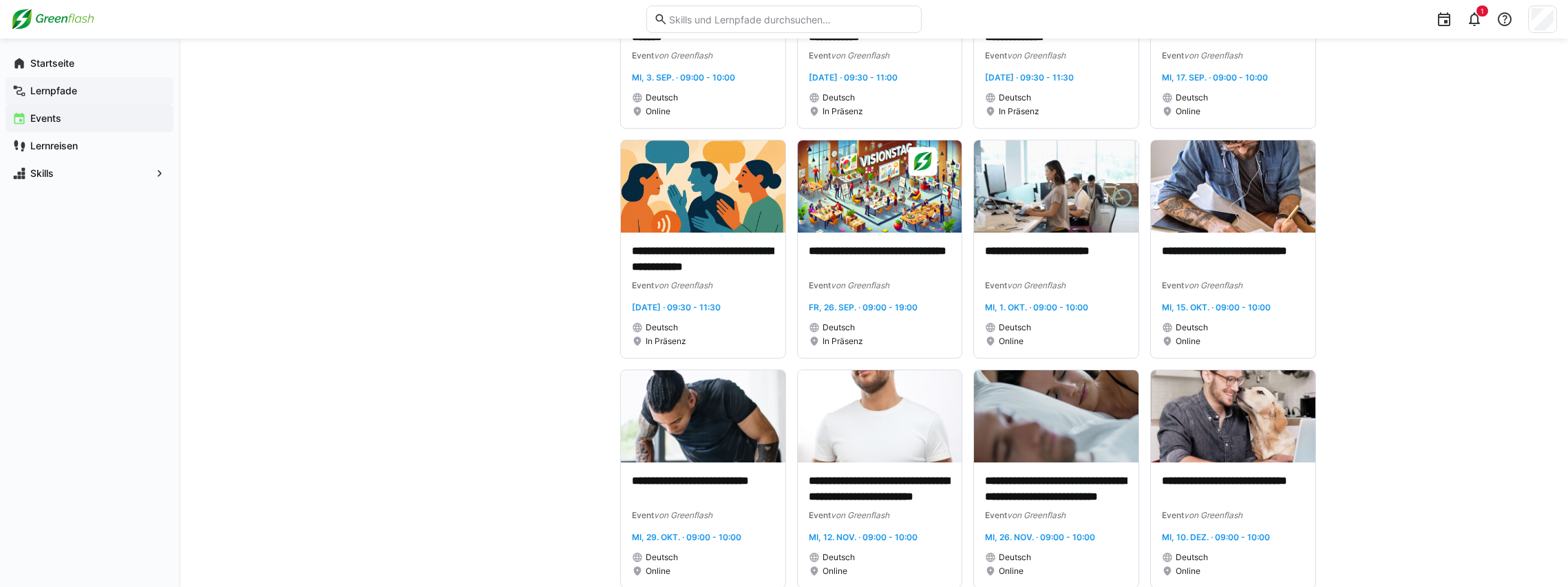 click on "Lernpfade" 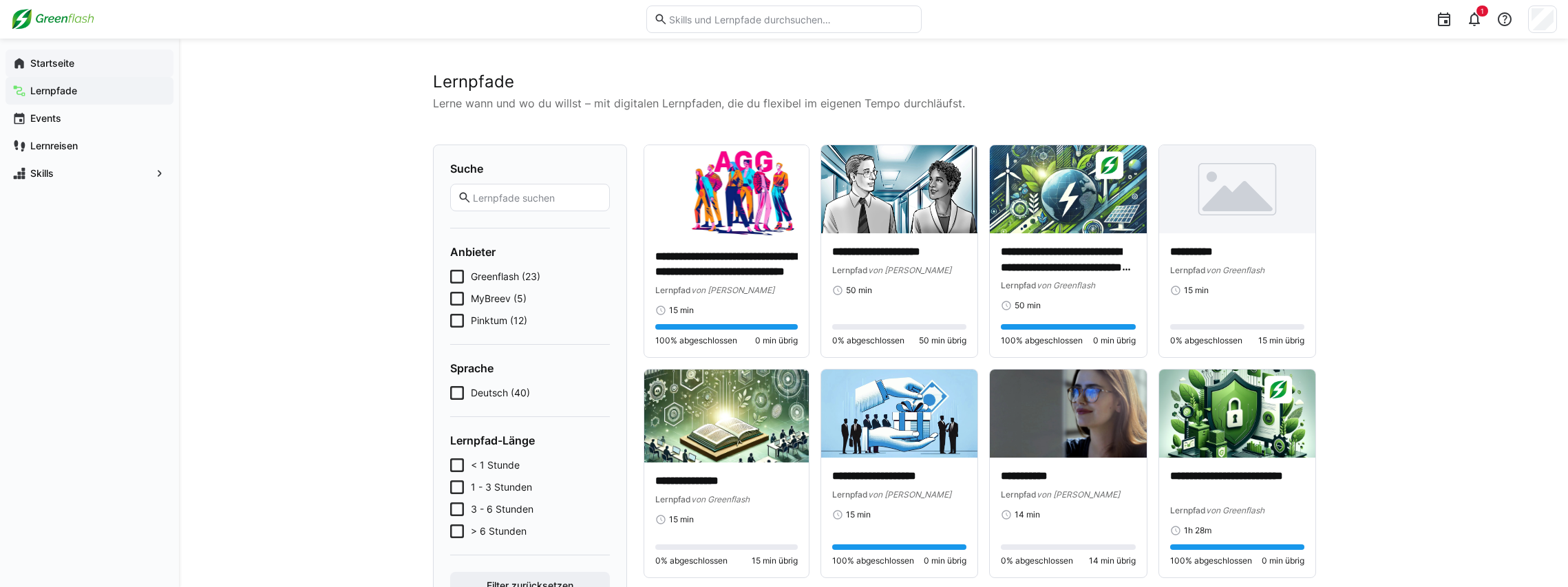 click on "Startseite" 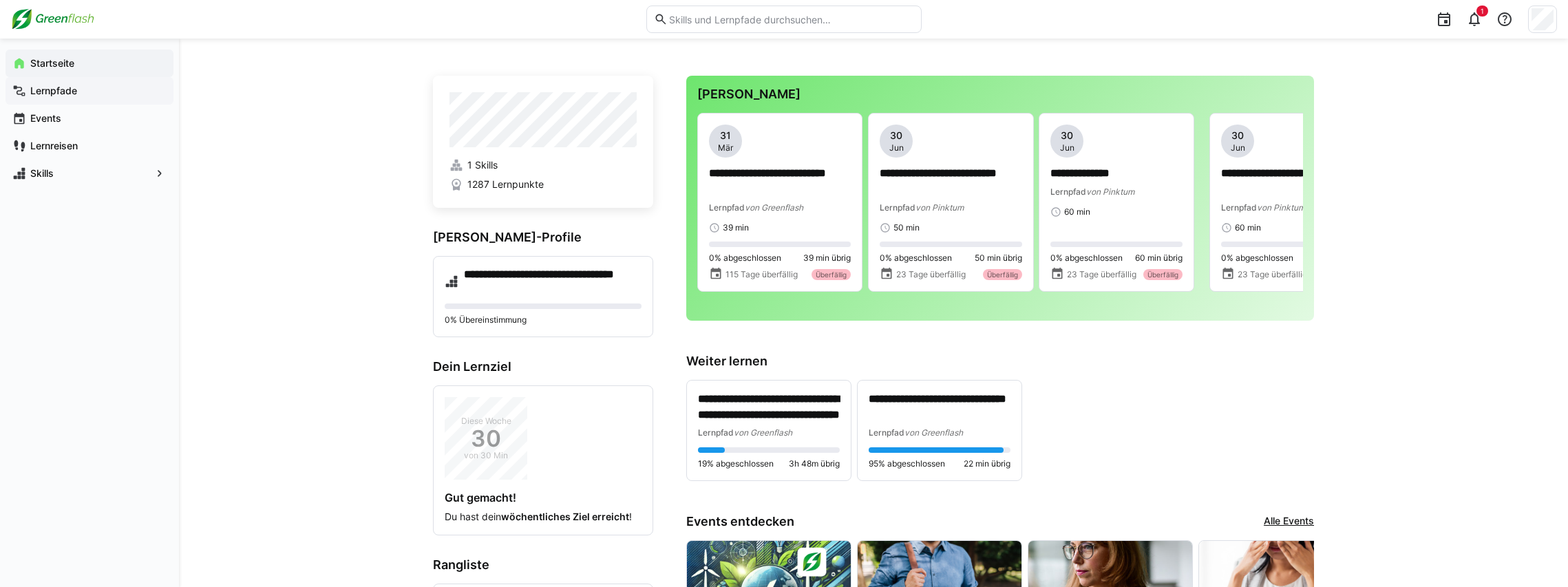 click on "Lernpfade" 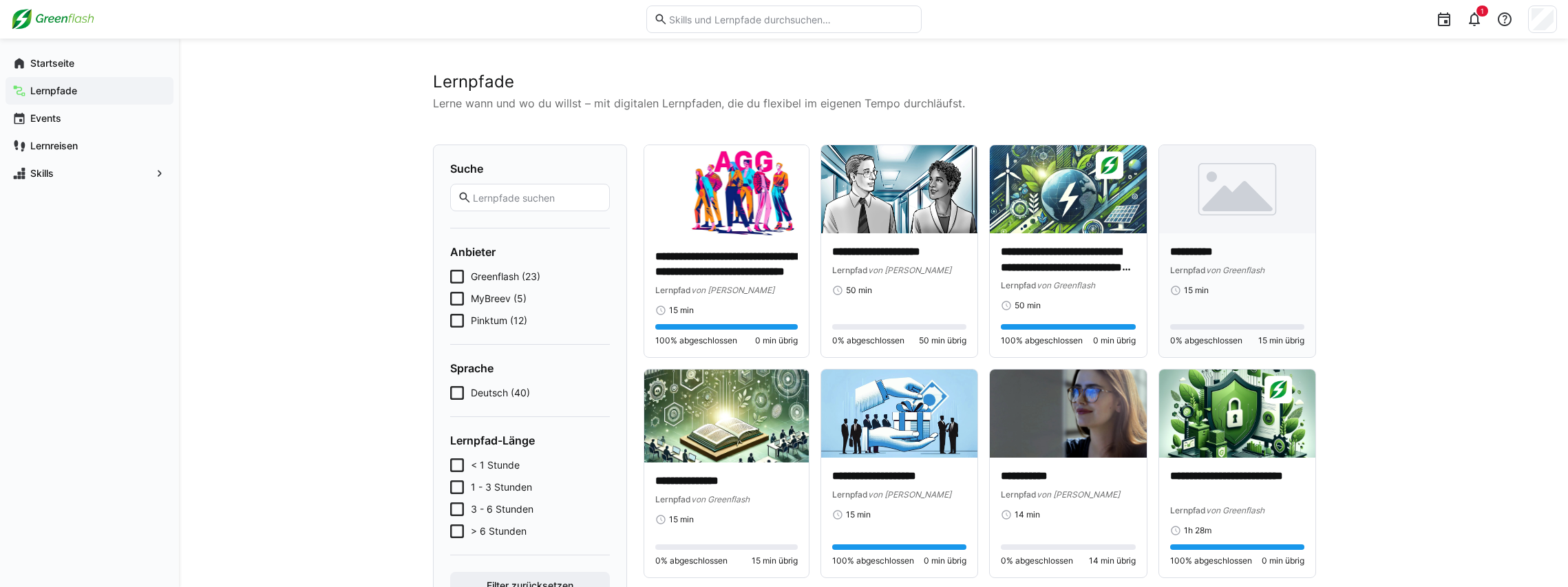 click on "15 min" 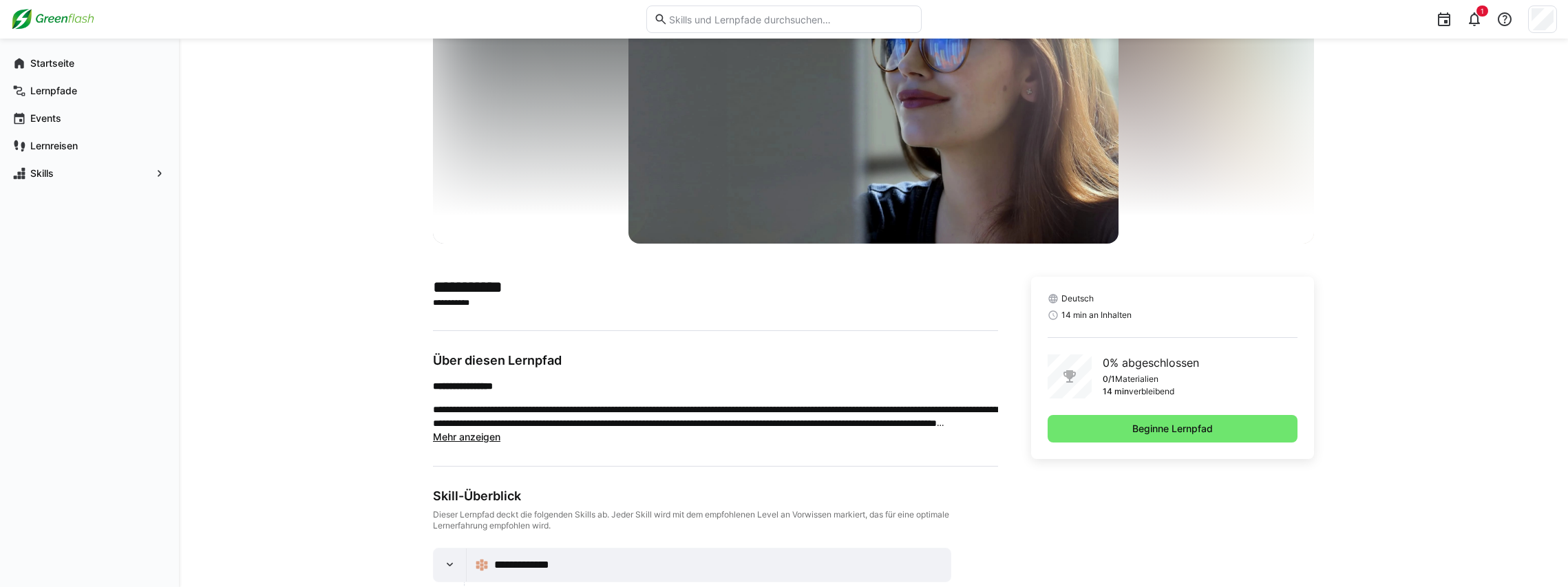 scroll, scrollTop: 0, scrollLeft: 0, axis: both 